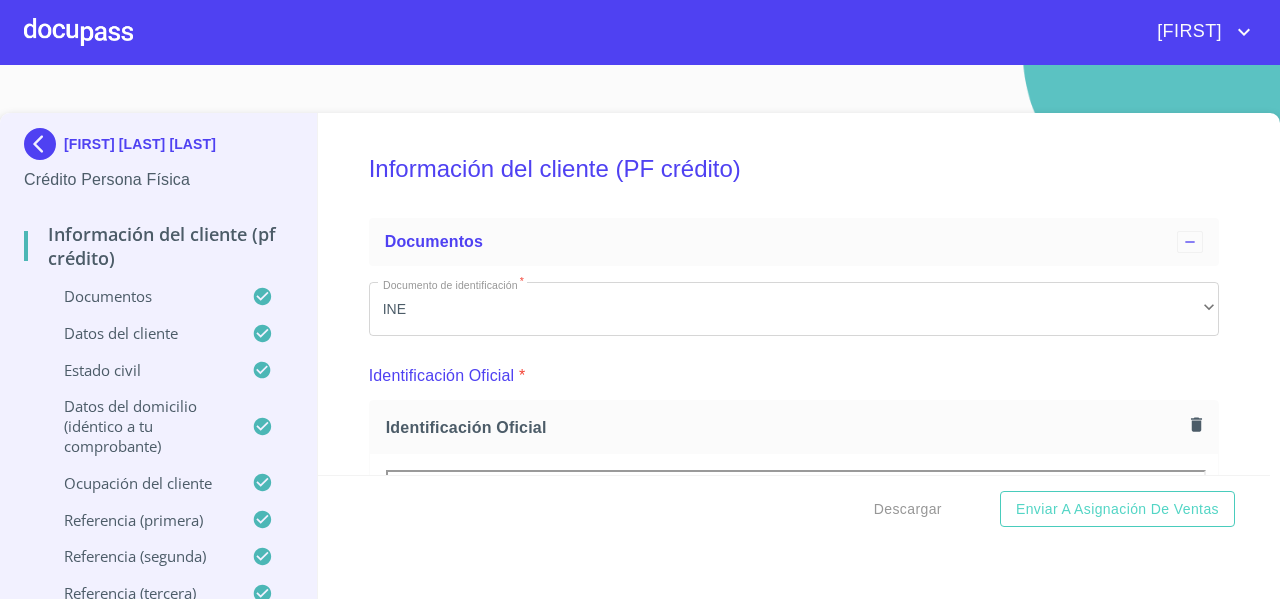 scroll, scrollTop: 0, scrollLeft: 0, axis: both 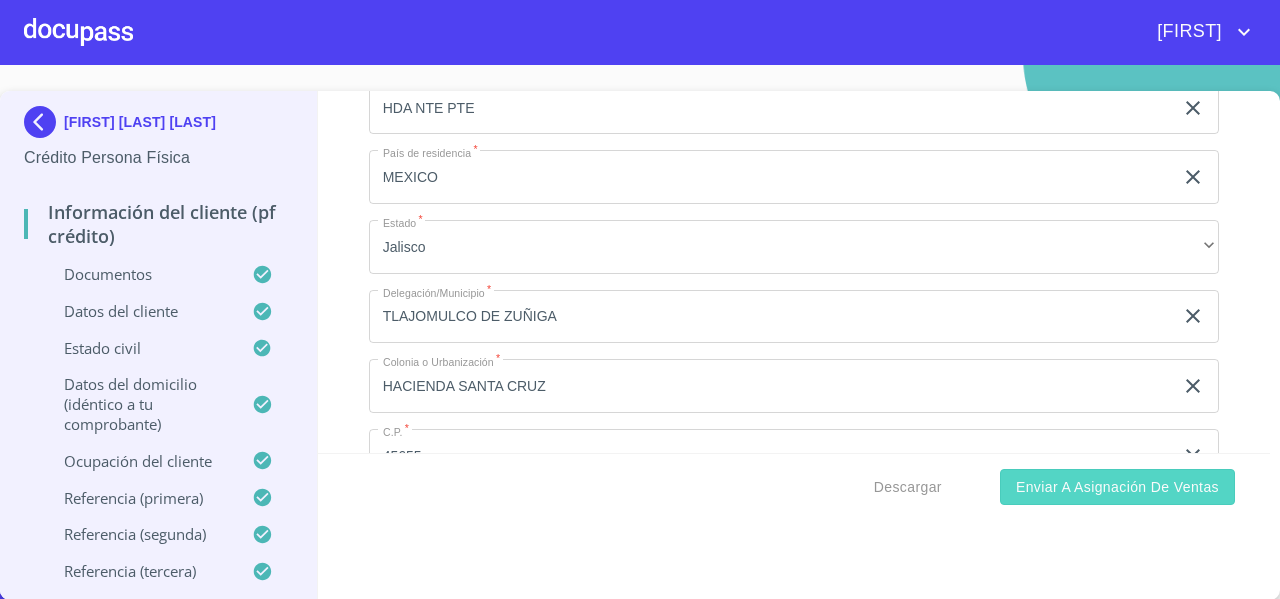 click on "Enviar a Asignación de Ventas" at bounding box center (1117, 487) 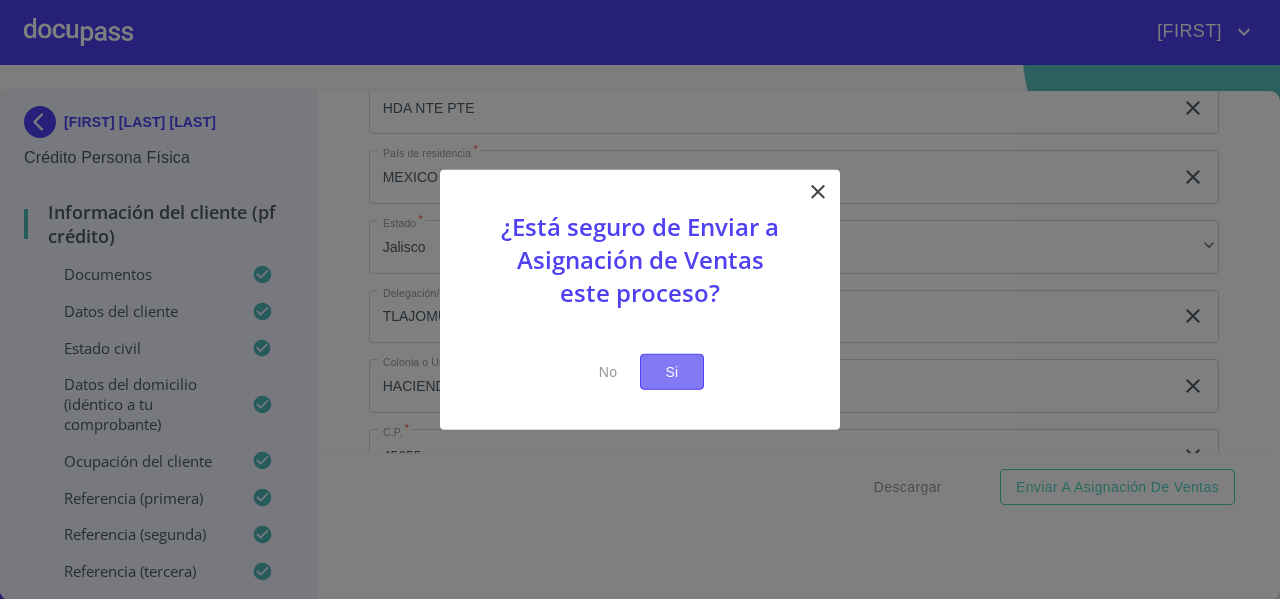 click on "Si" at bounding box center (672, 371) 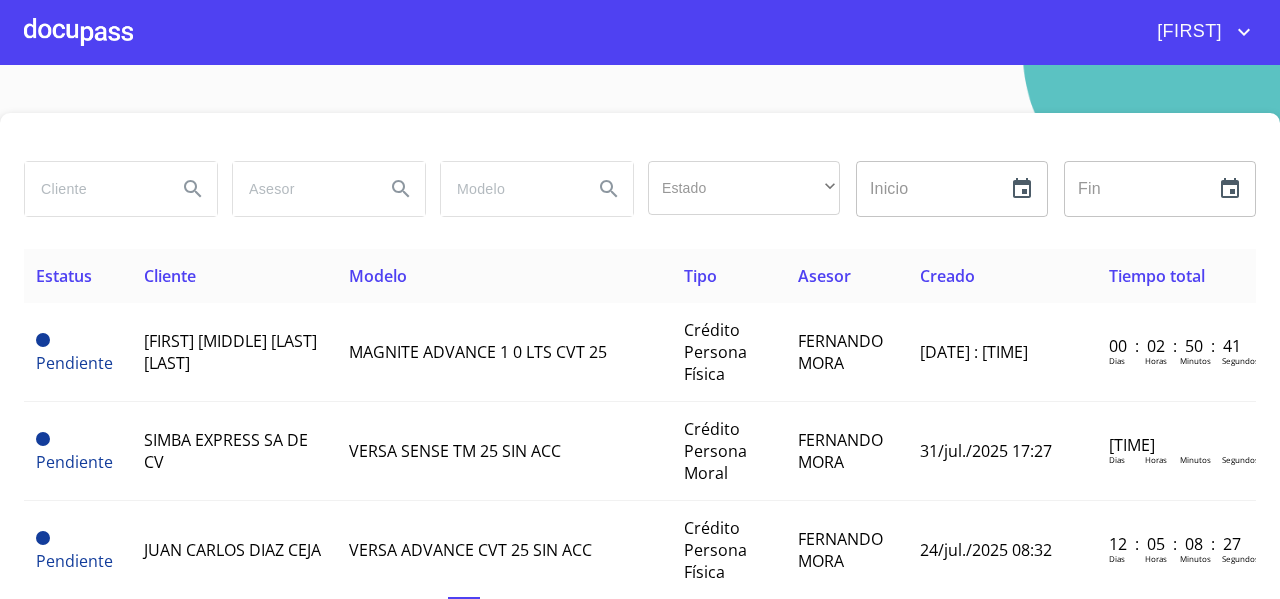 click at bounding box center [93, 189] 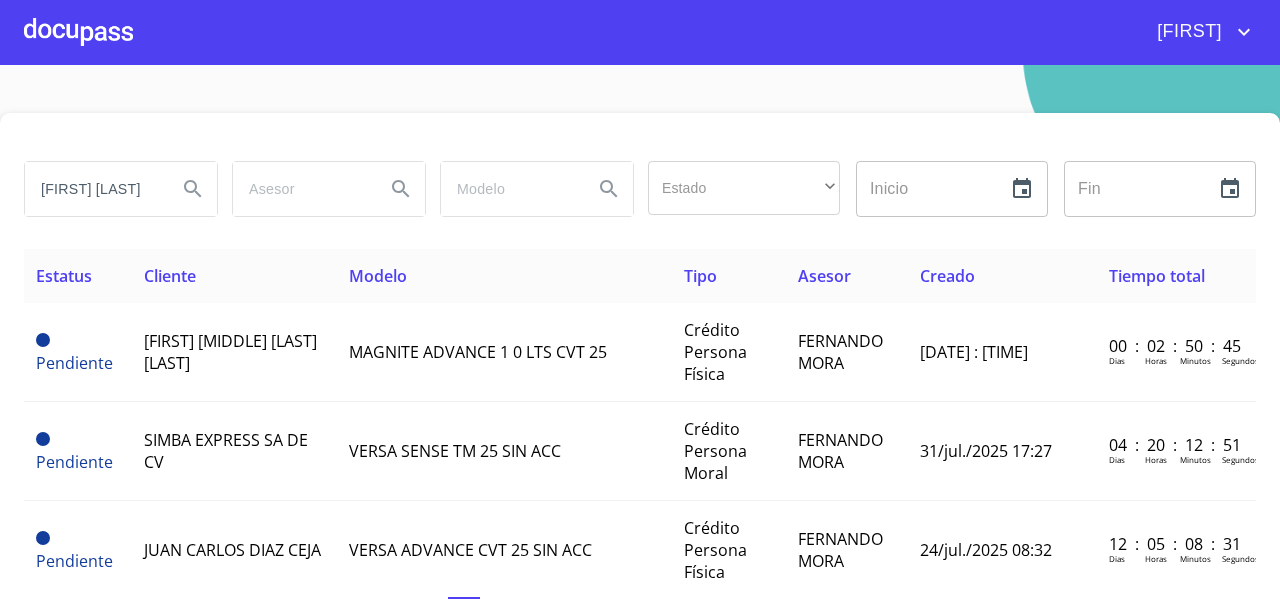 scroll, scrollTop: 0, scrollLeft: 19, axis: horizontal 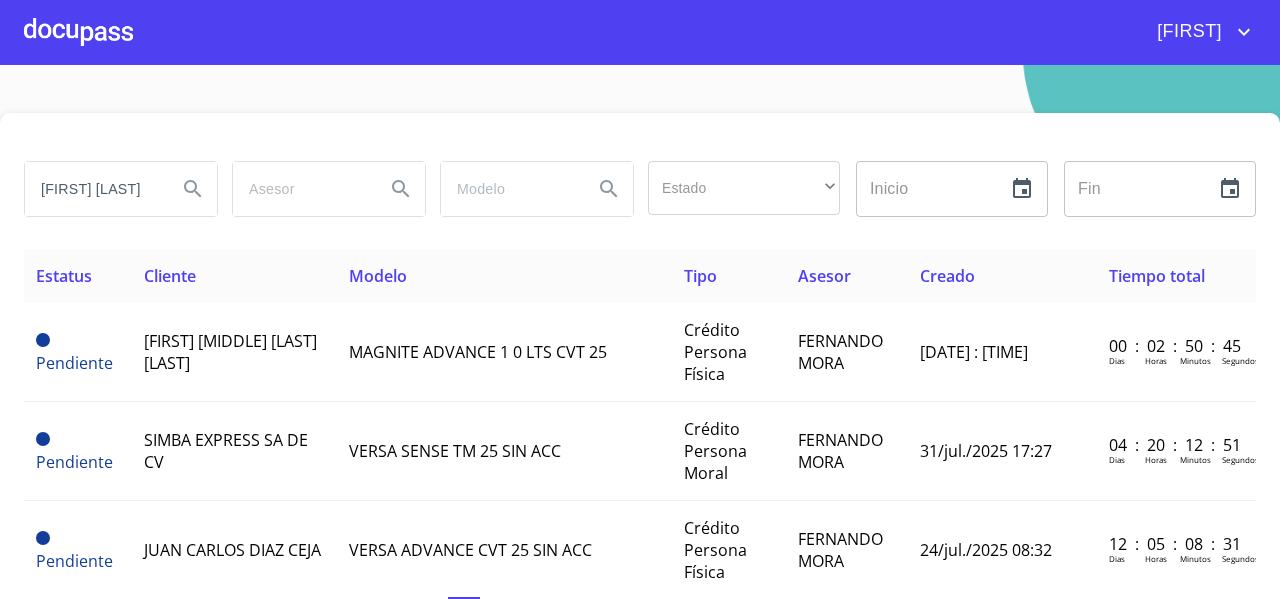 type on "[FIRST] [LAST]" 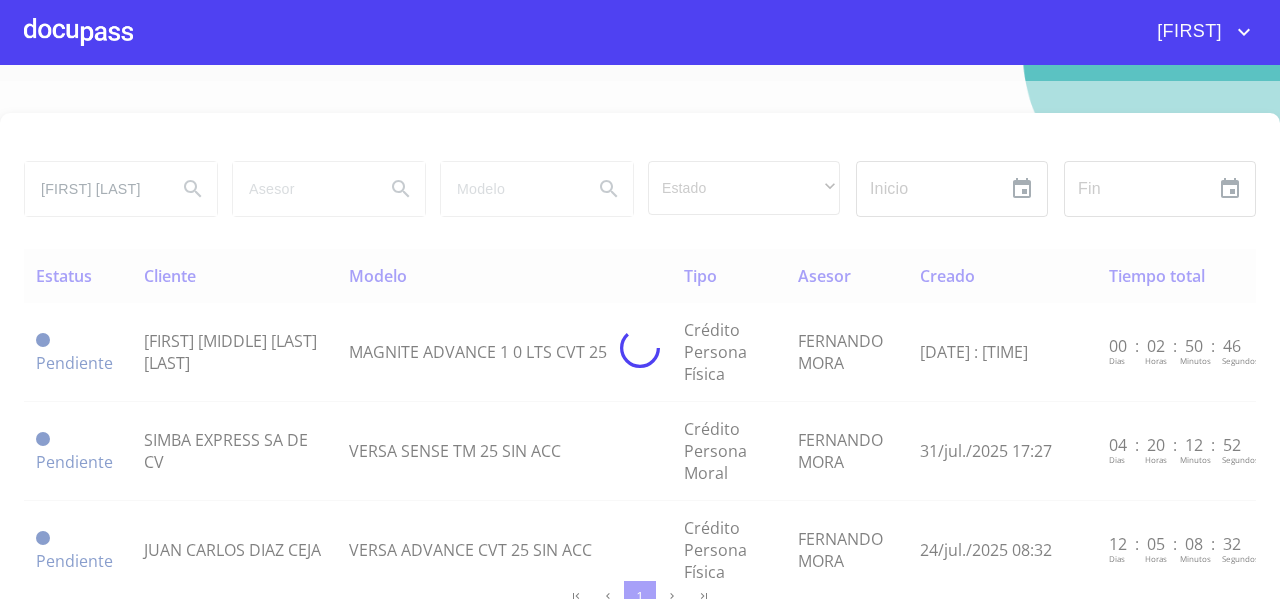 click at bounding box center (640, 348) 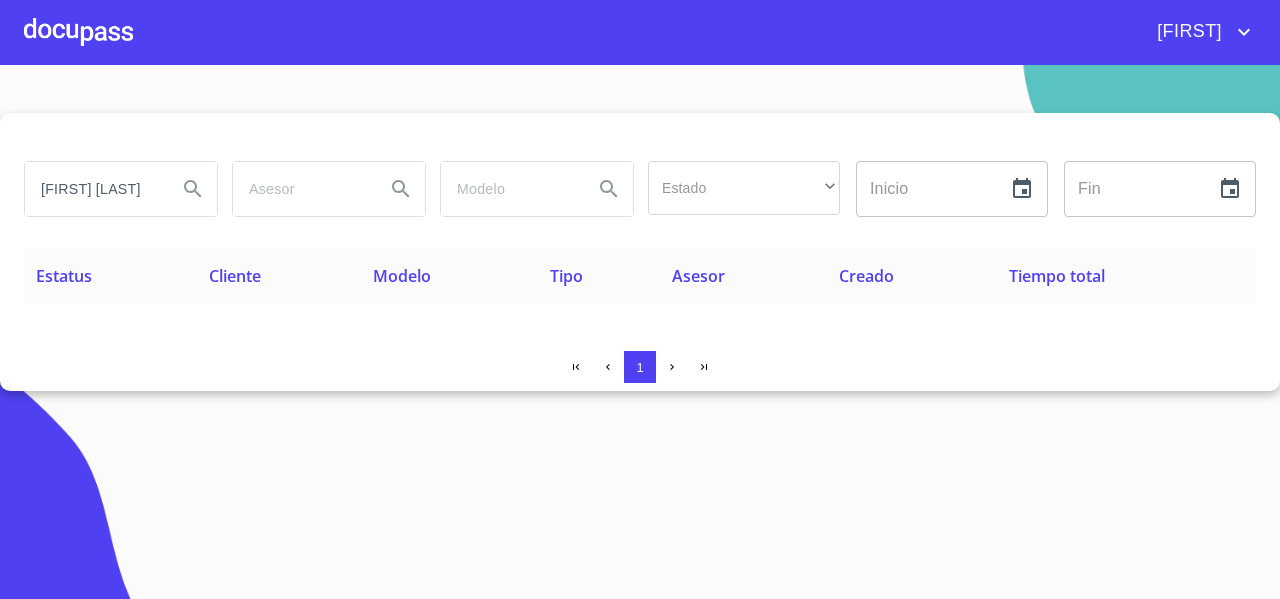 scroll, scrollTop: 0, scrollLeft: 16, axis: horizontal 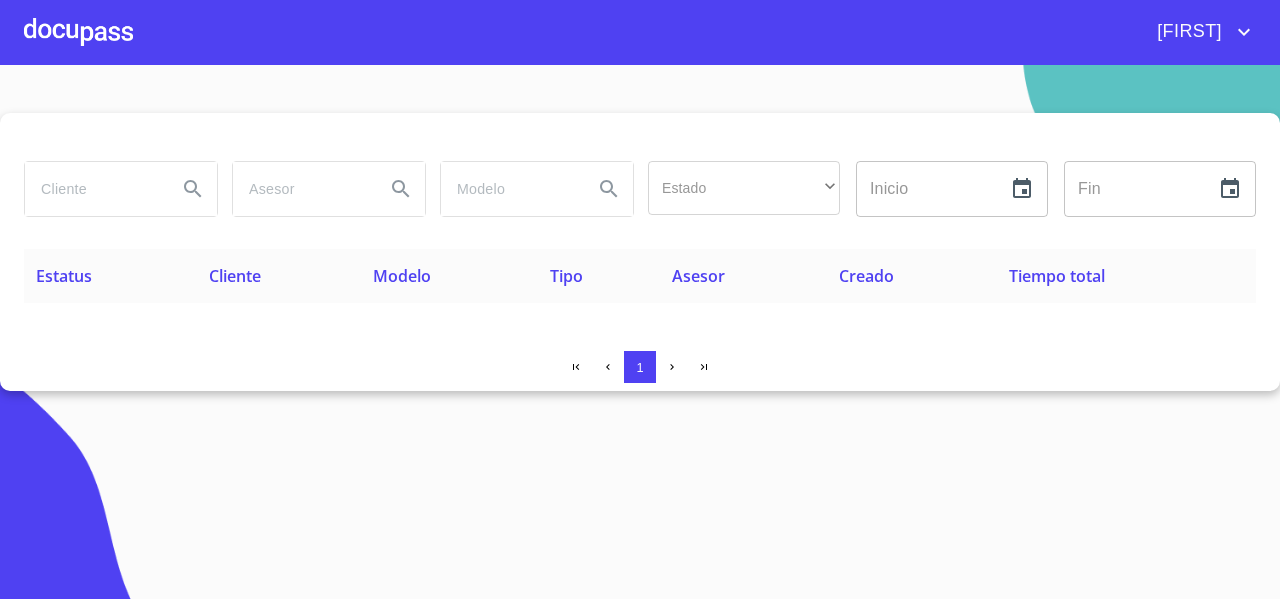 type 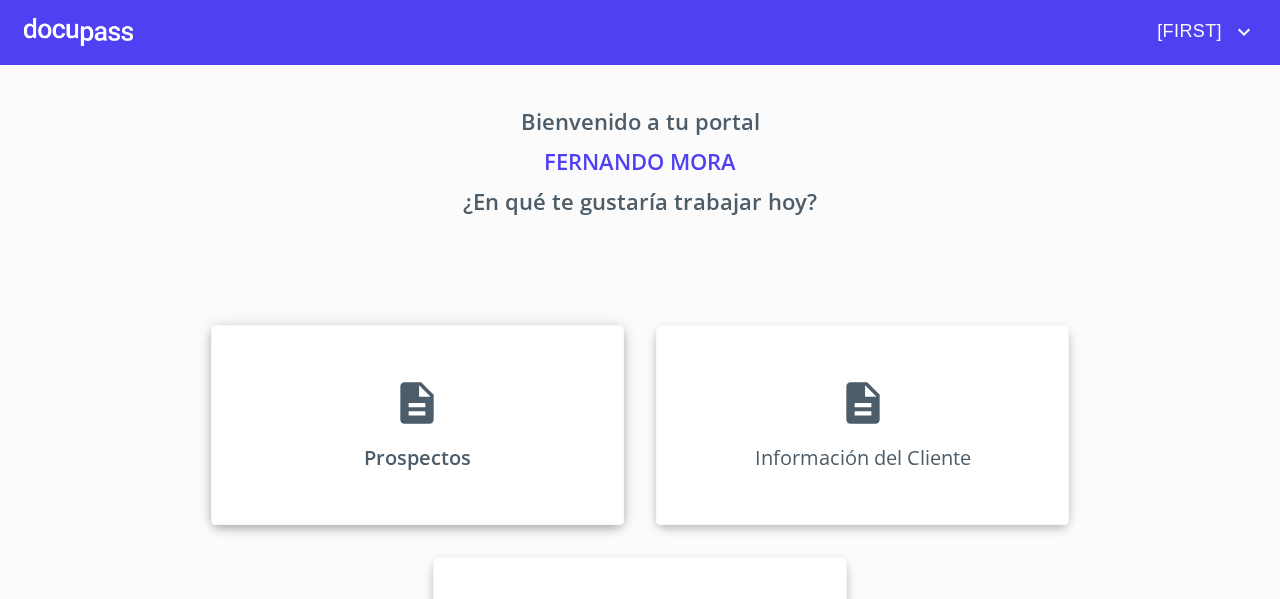 click on "Prospectos" at bounding box center (417, 425) 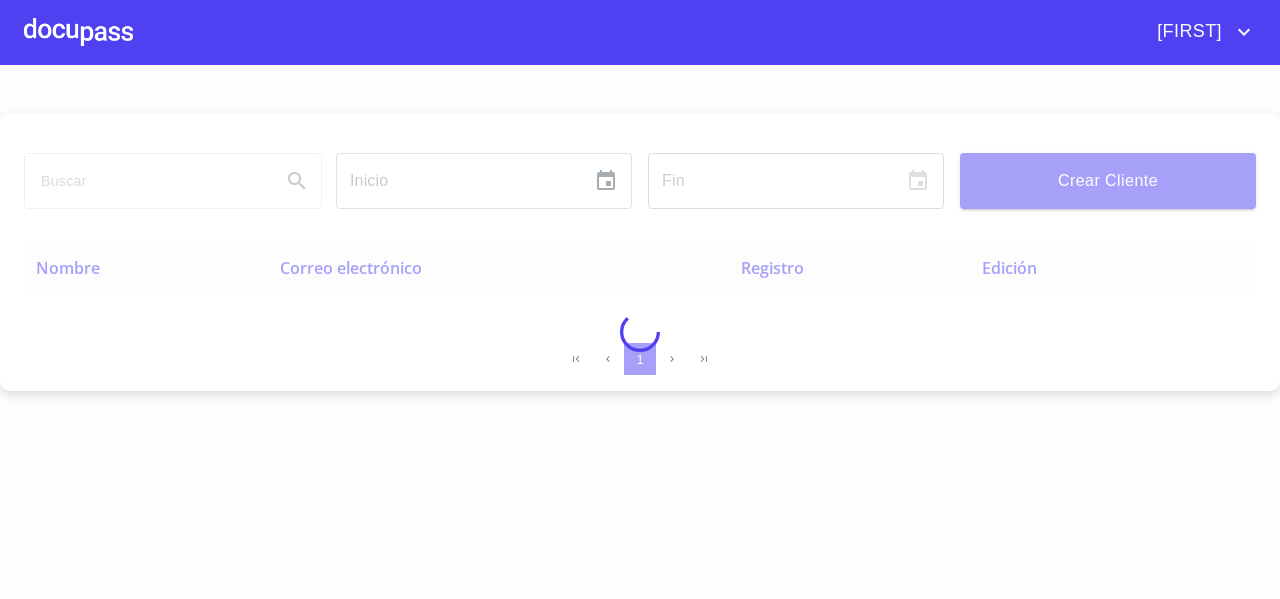 click at bounding box center [640, 332] 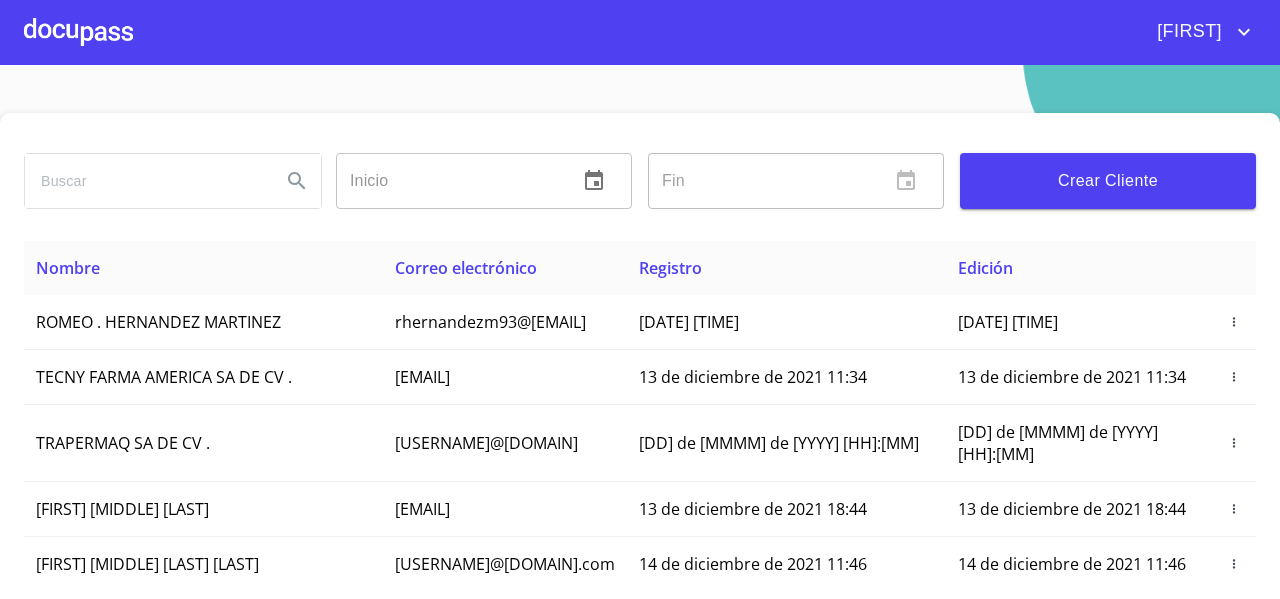 click at bounding box center (145, 181) 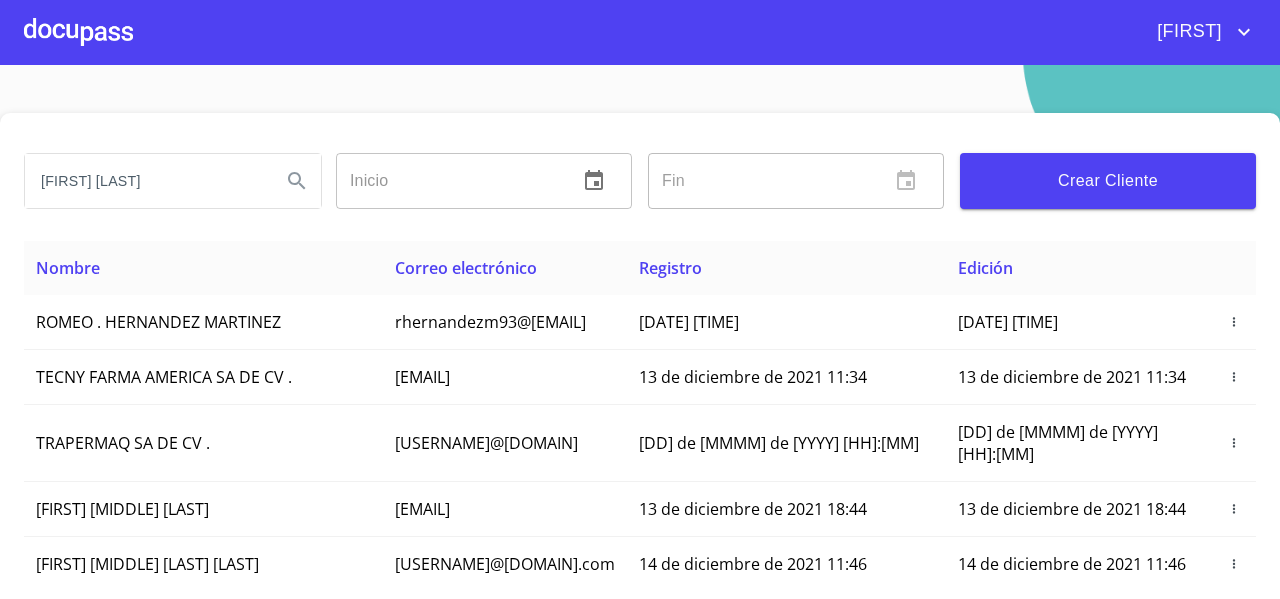 click at bounding box center [297, 181] 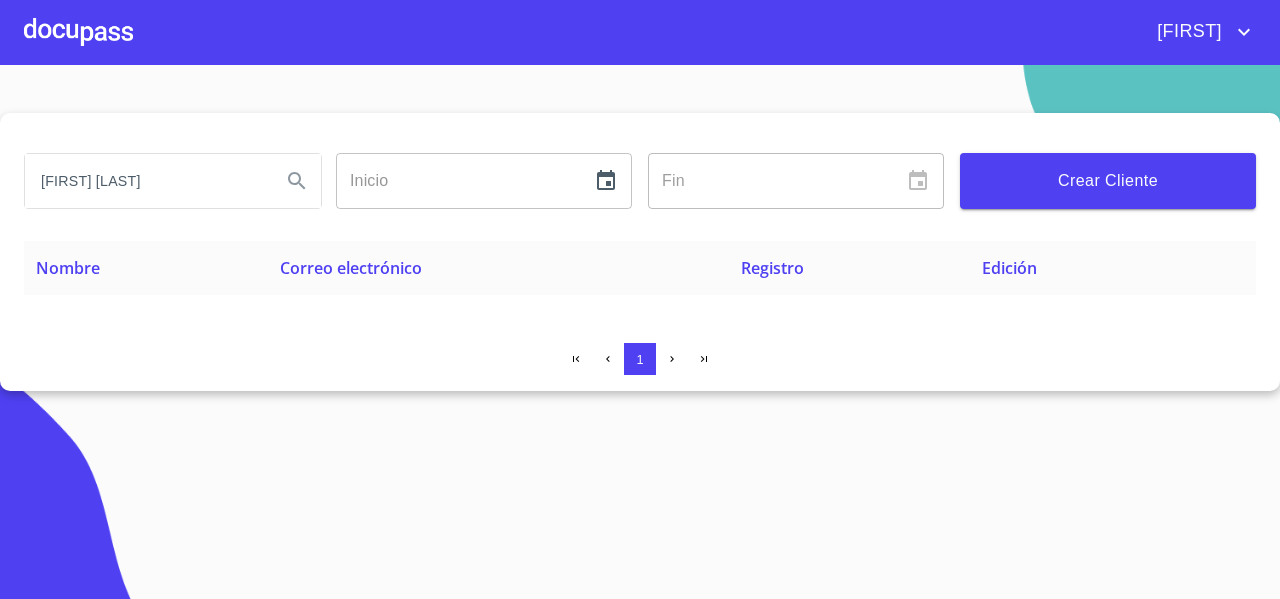 click on "[FIRST] [LAST]" at bounding box center [145, 181] 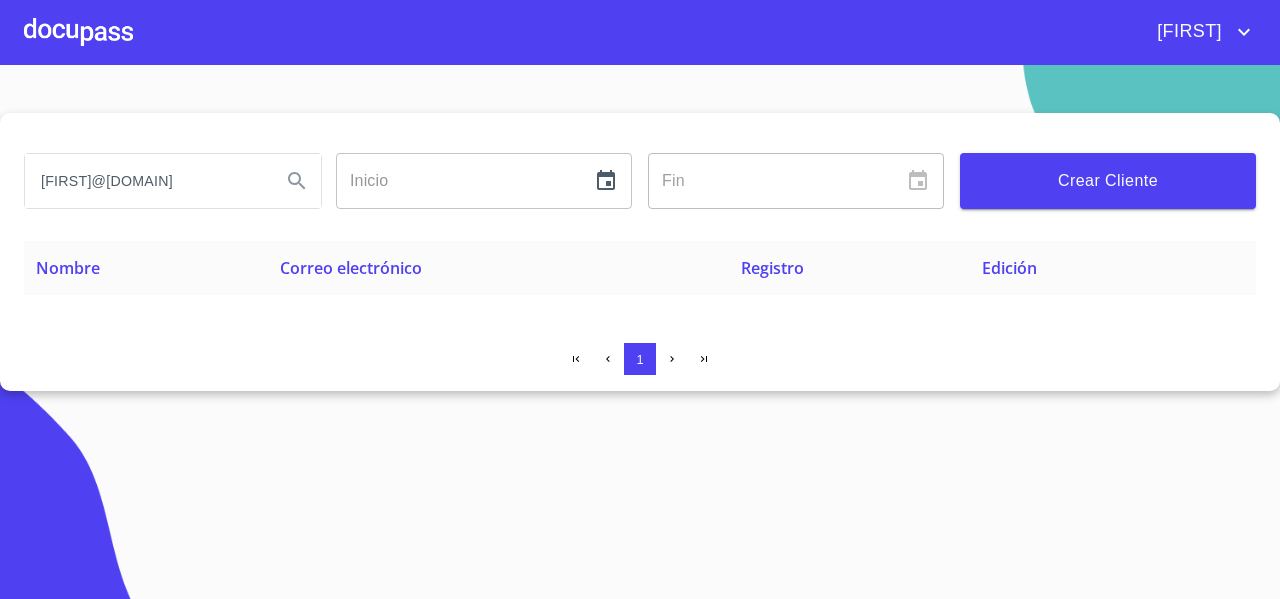 scroll, scrollTop: 0, scrollLeft: 42, axis: horizontal 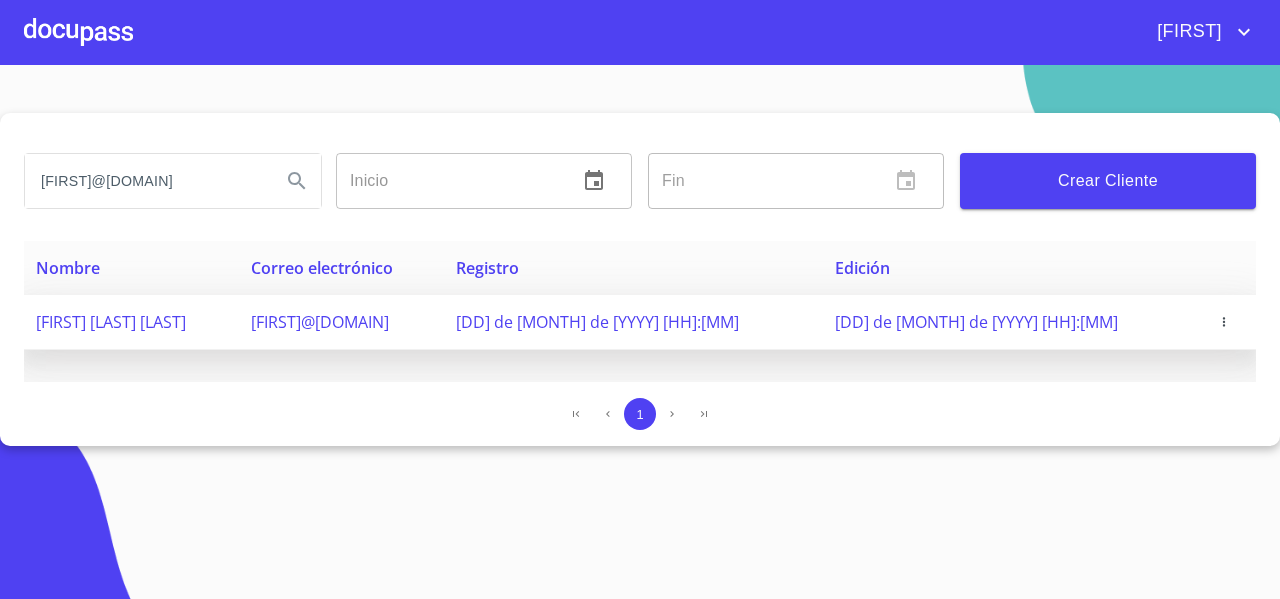 click 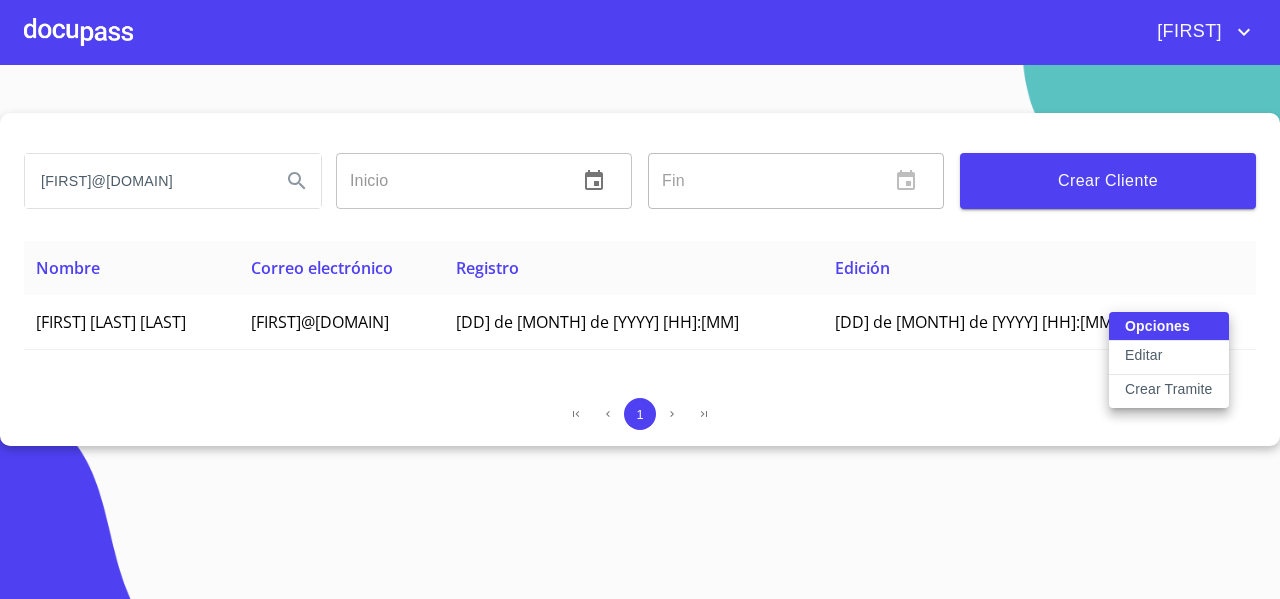 click on "Editar" at bounding box center (1143, 355) 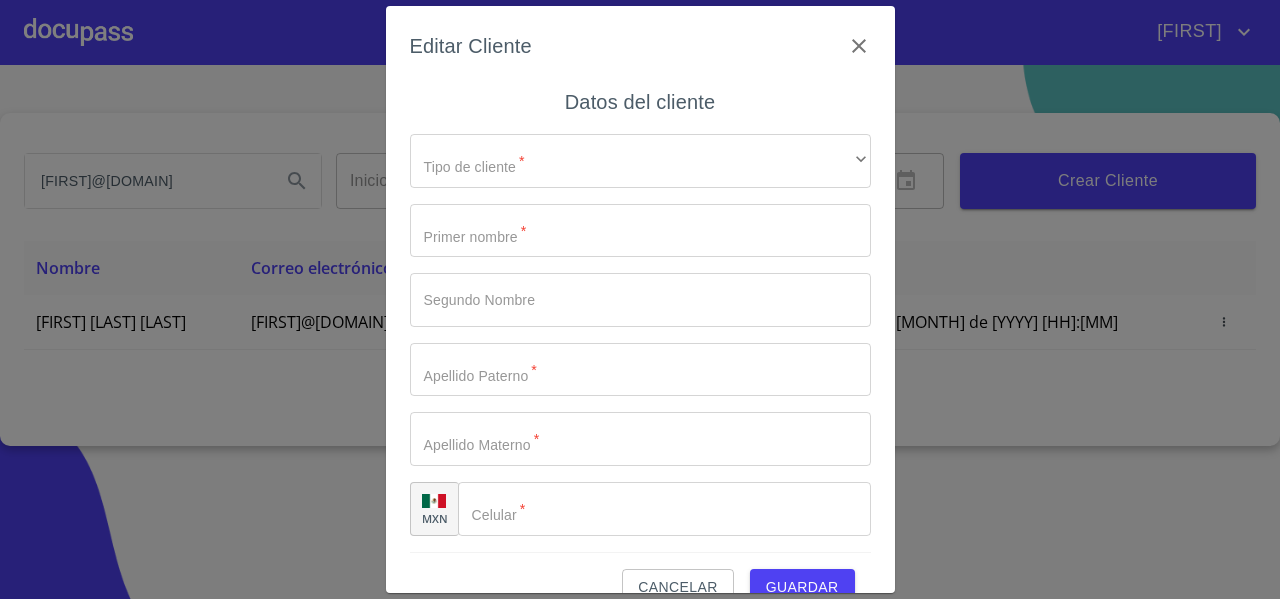 type on "J" 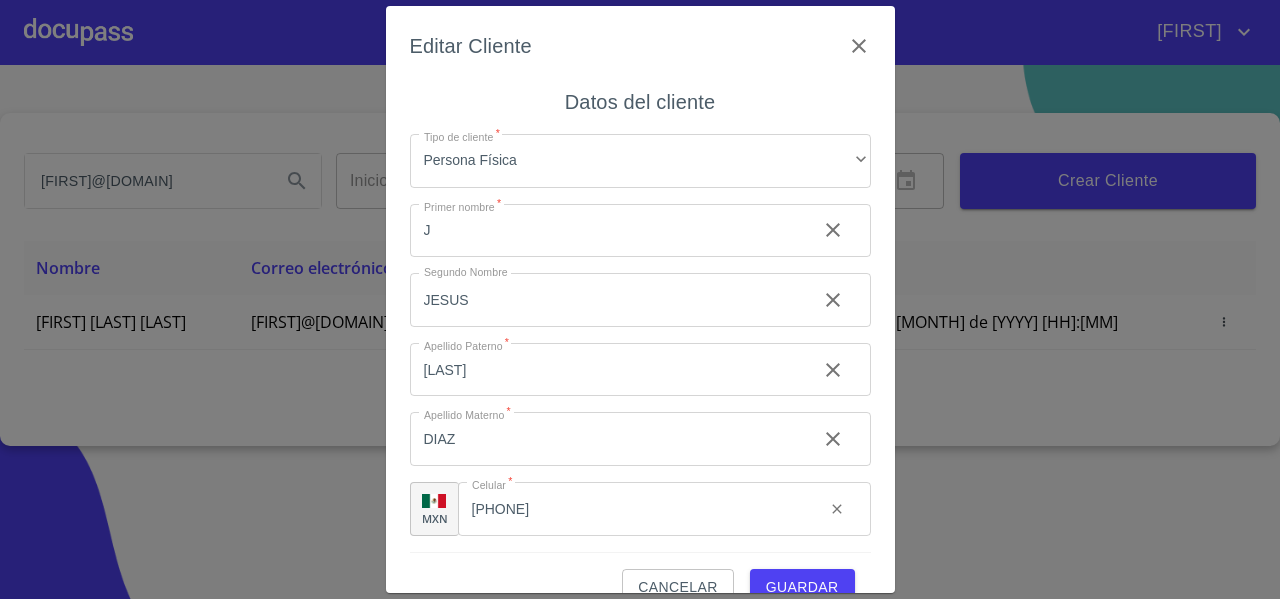 click on "[LAST]" at bounding box center (605, 231) 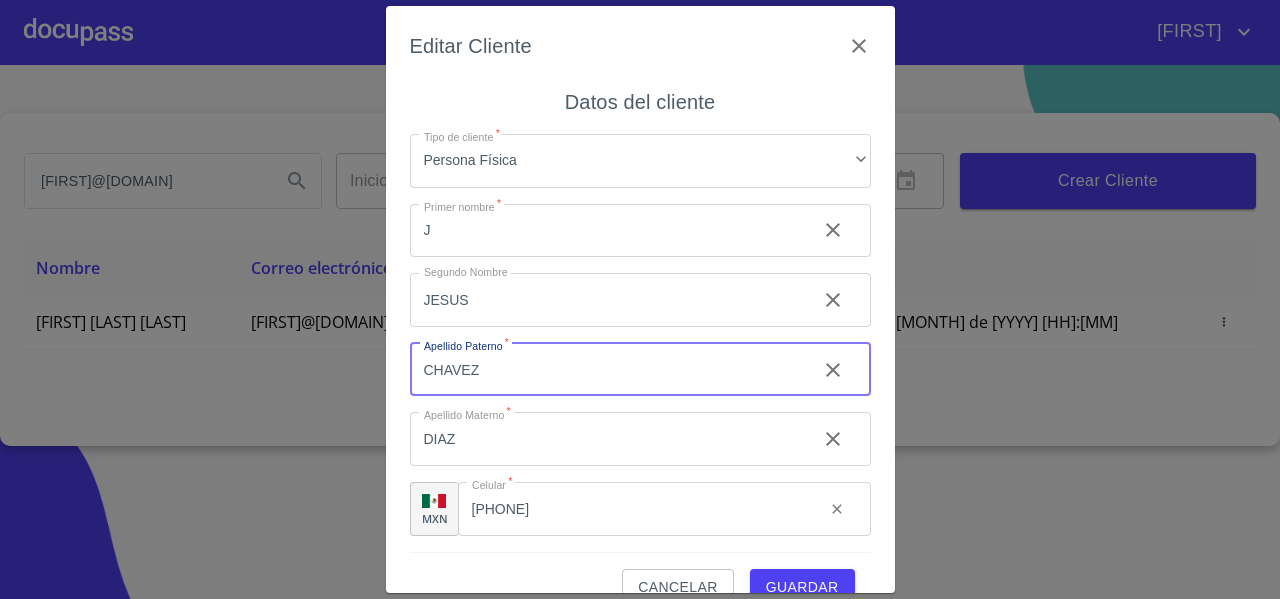 type on "CHAVEZ" 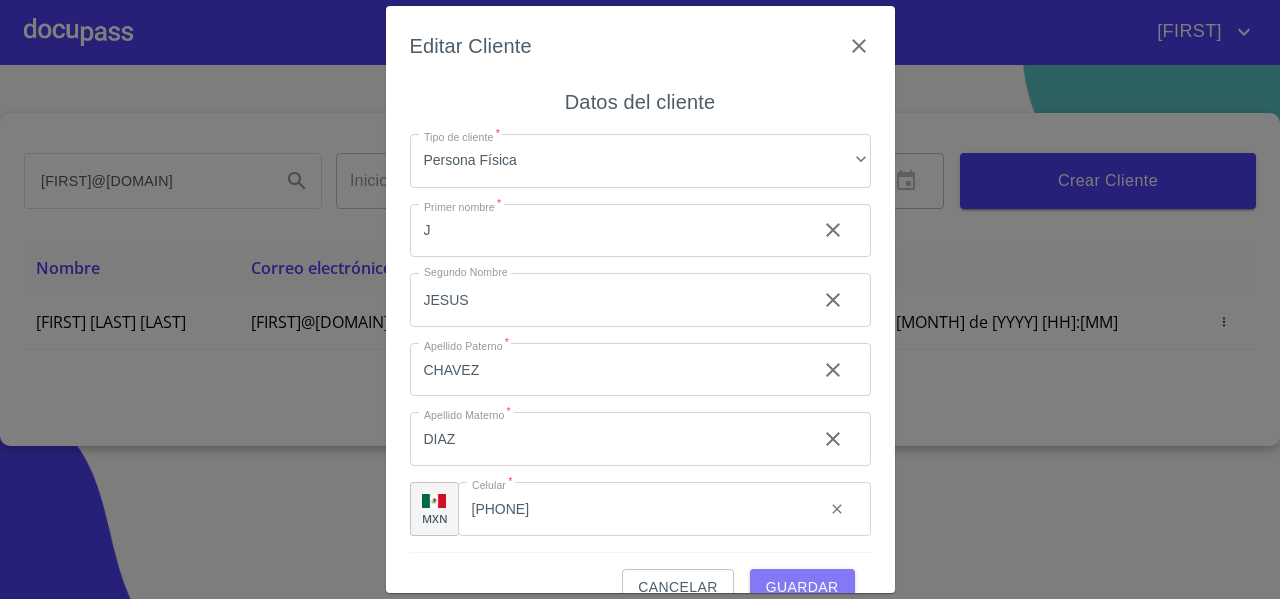 click on "Guardar" at bounding box center [802, 587] 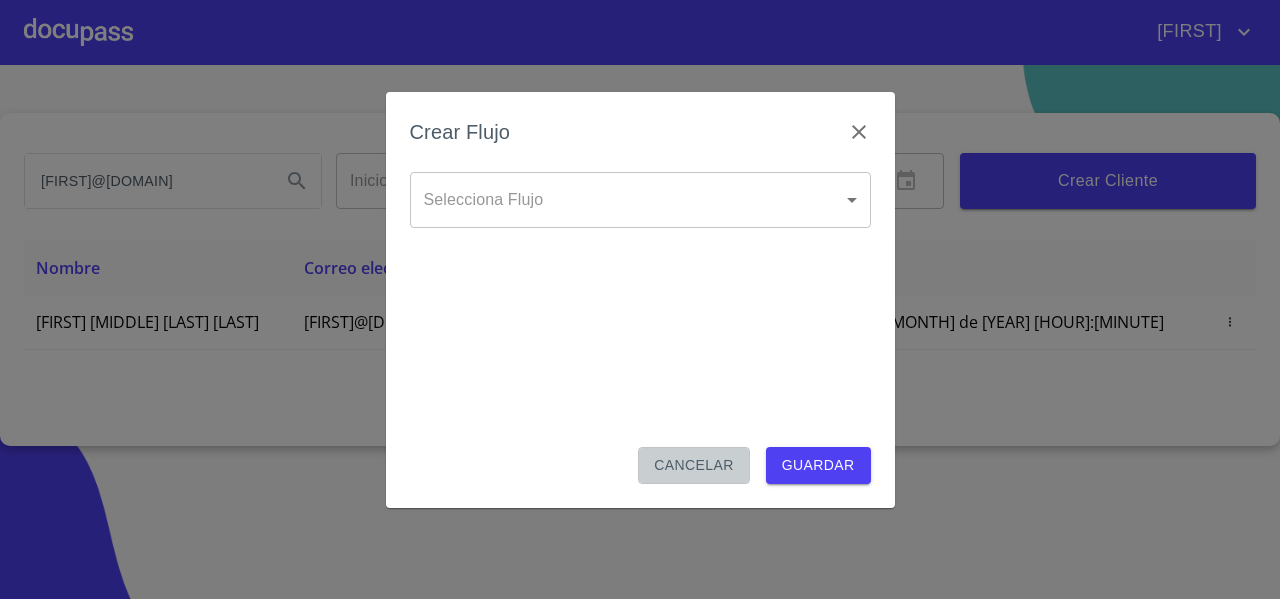 click on "Cancelar" at bounding box center (693, 465) 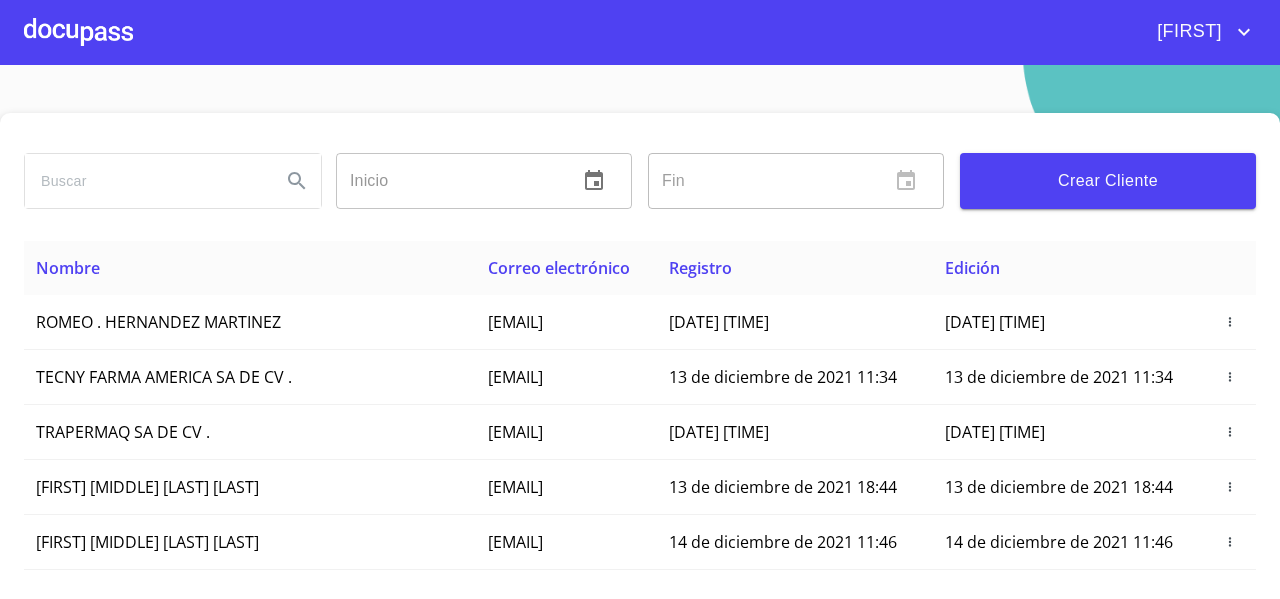 scroll, scrollTop: 0, scrollLeft: 0, axis: both 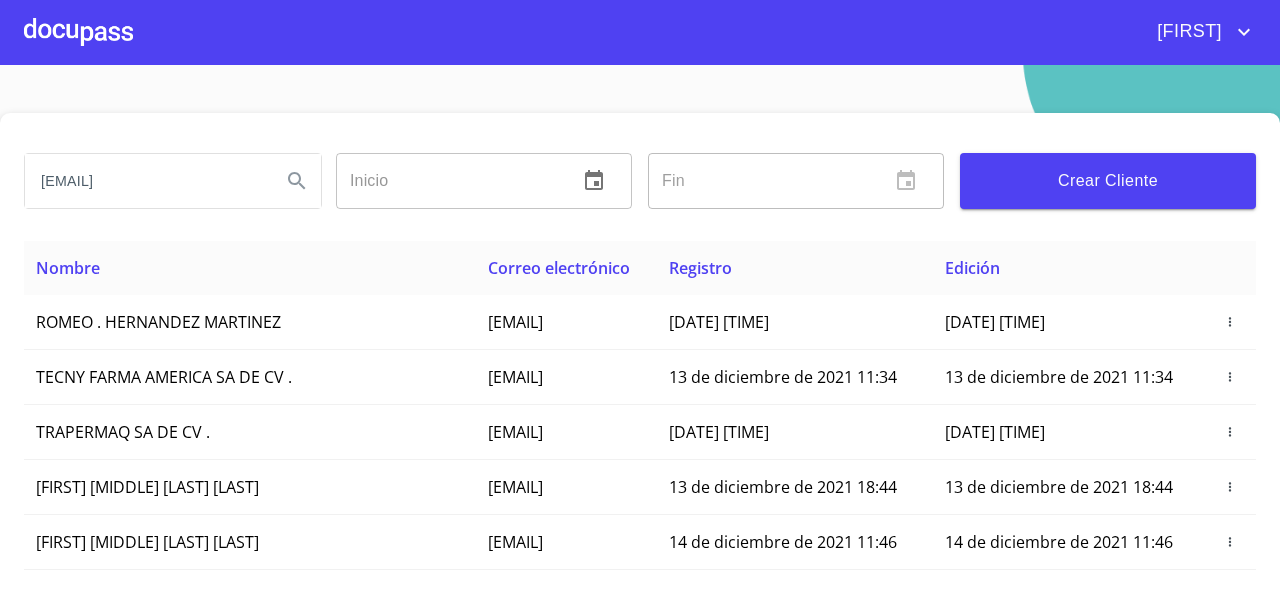type on "[EMAIL]" 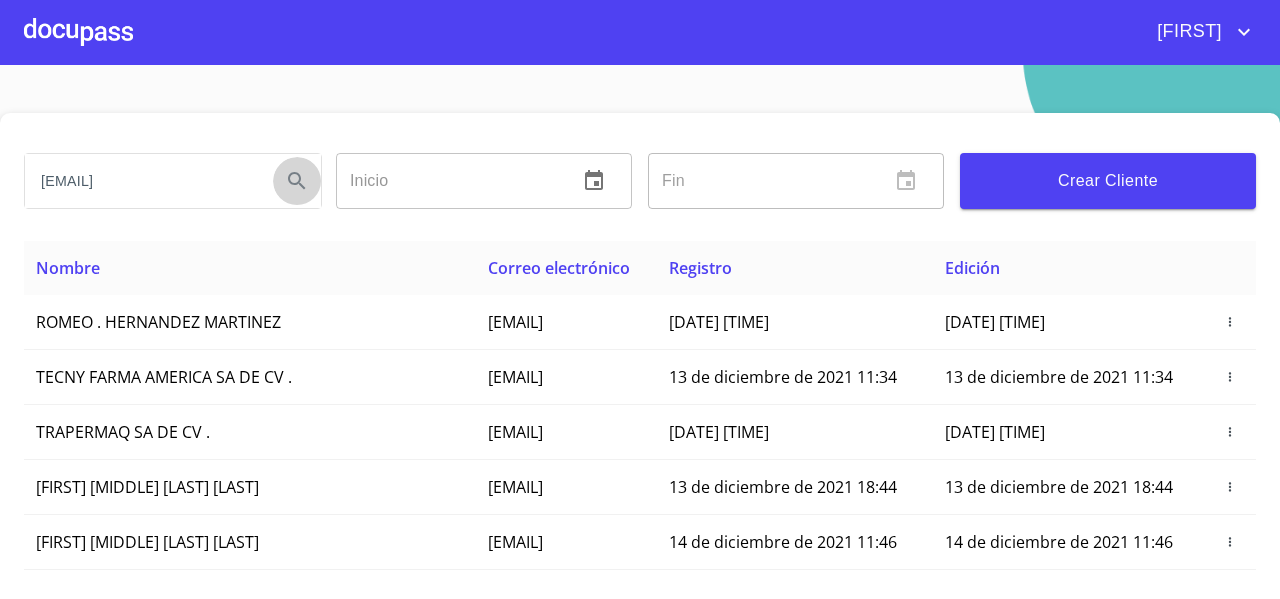 scroll, scrollTop: 0, scrollLeft: 0, axis: both 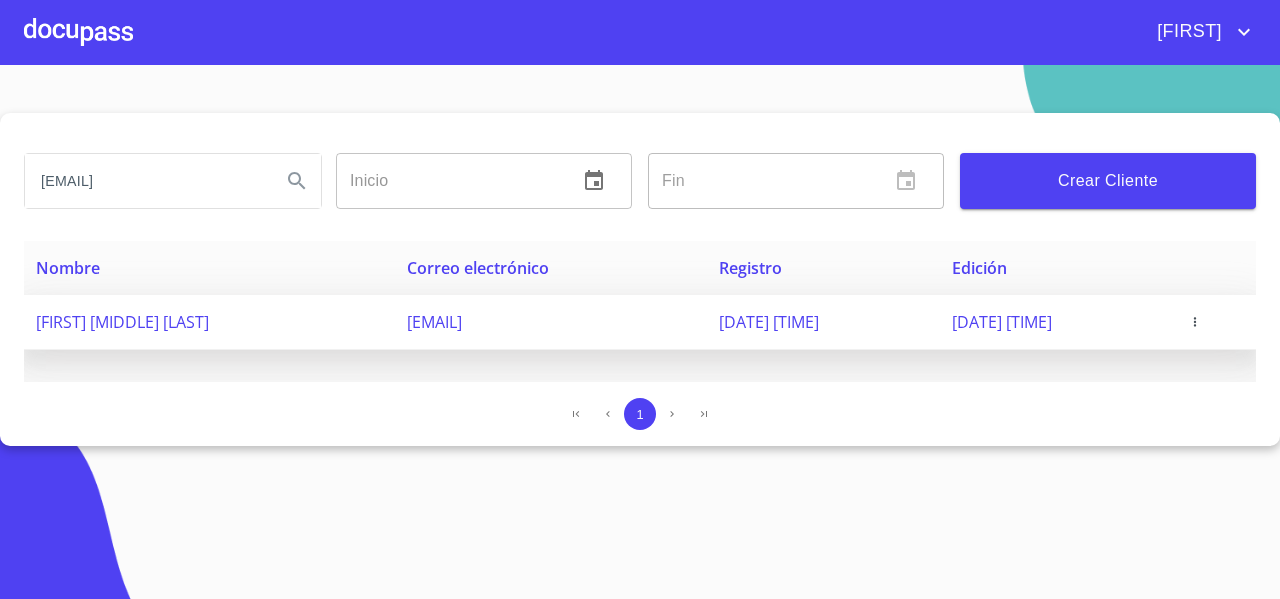 drag, startPoint x: 264, startPoint y: 322, endPoint x: 541, endPoint y: 333, distance: 277.21832 